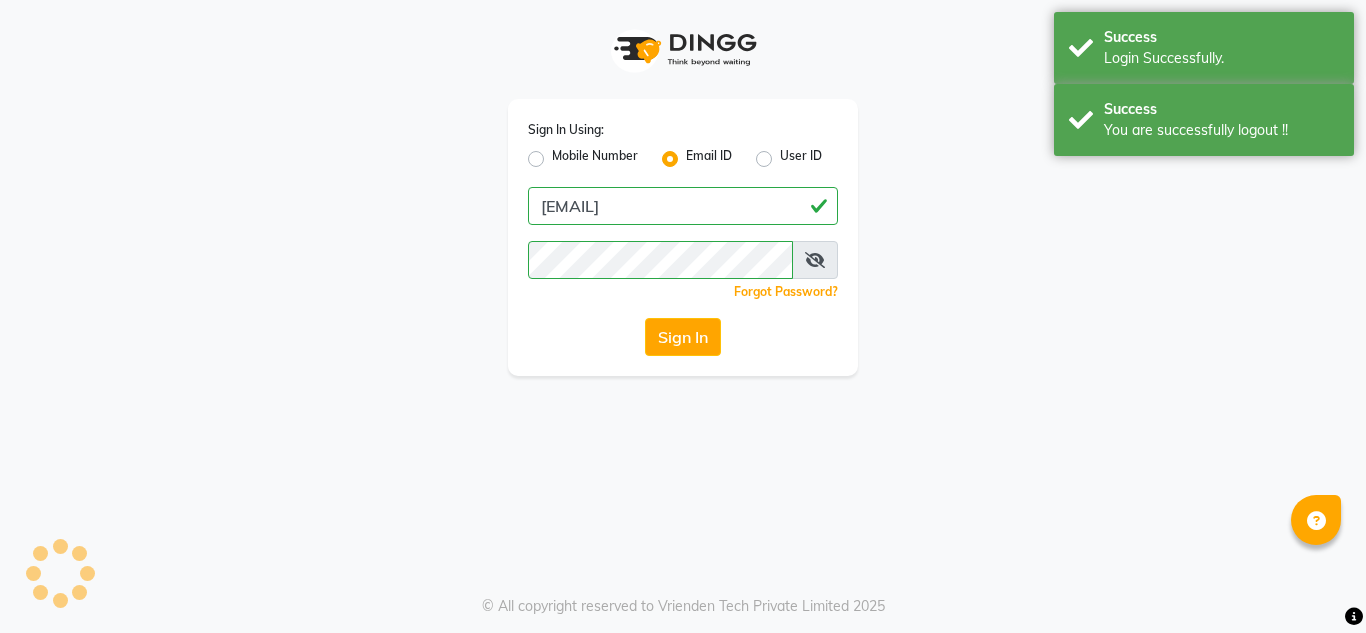 scroll, scrollTop: 0, scrollLeft: 0, axis: both 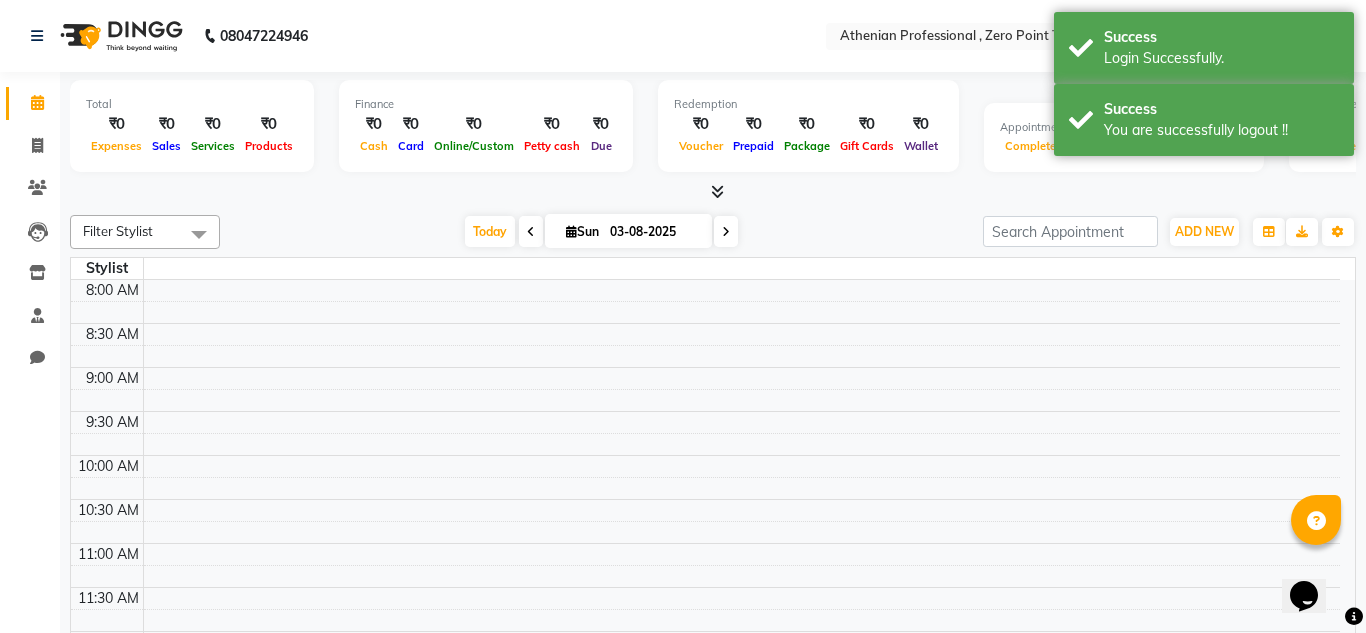 select on "en" 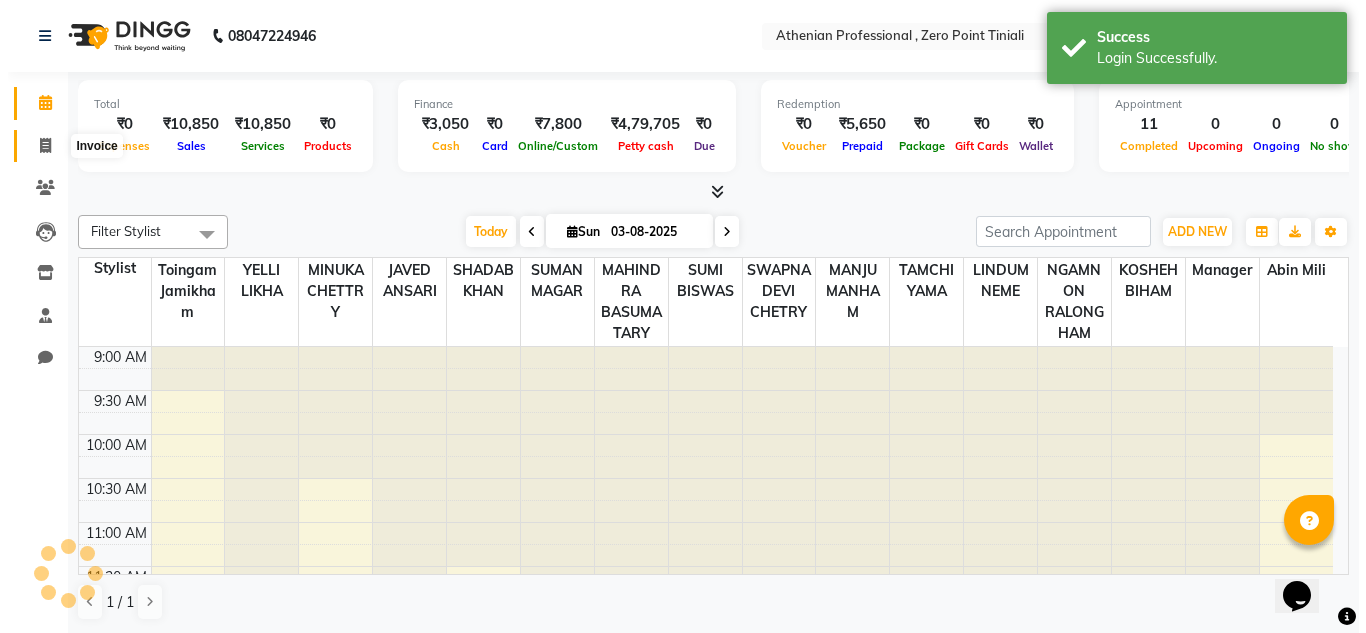 scroll, scrollTop: 0, scrollLeft: 0, axis: both 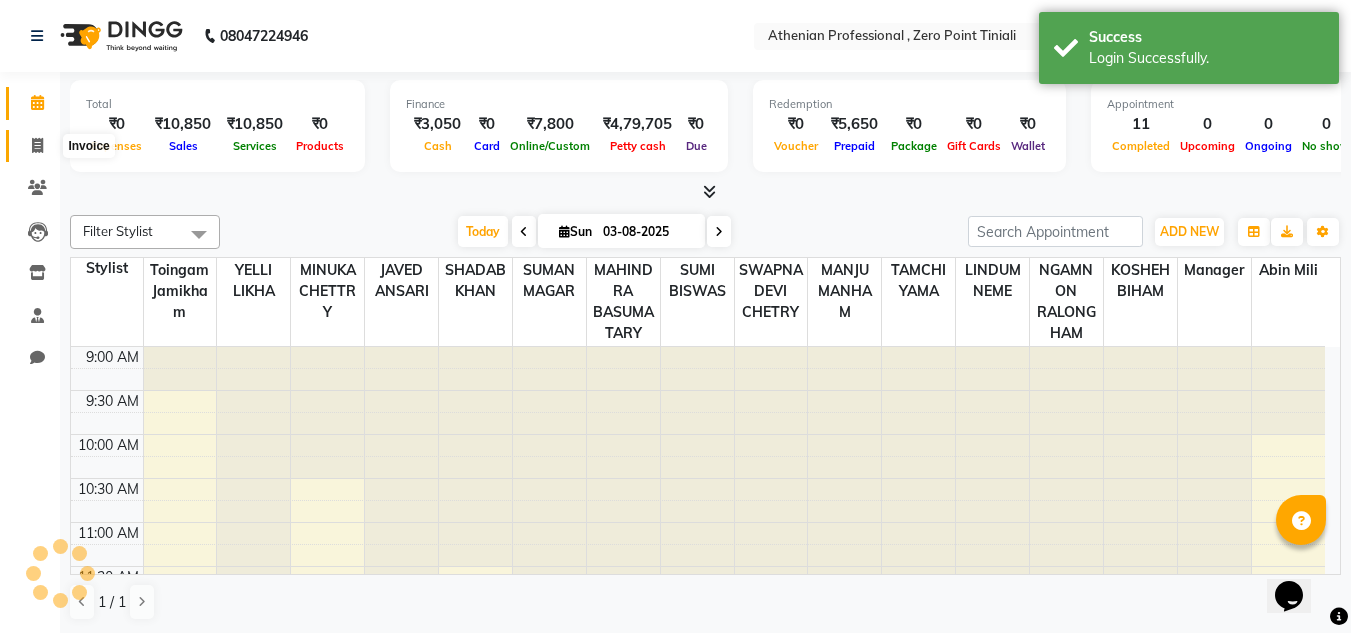 click 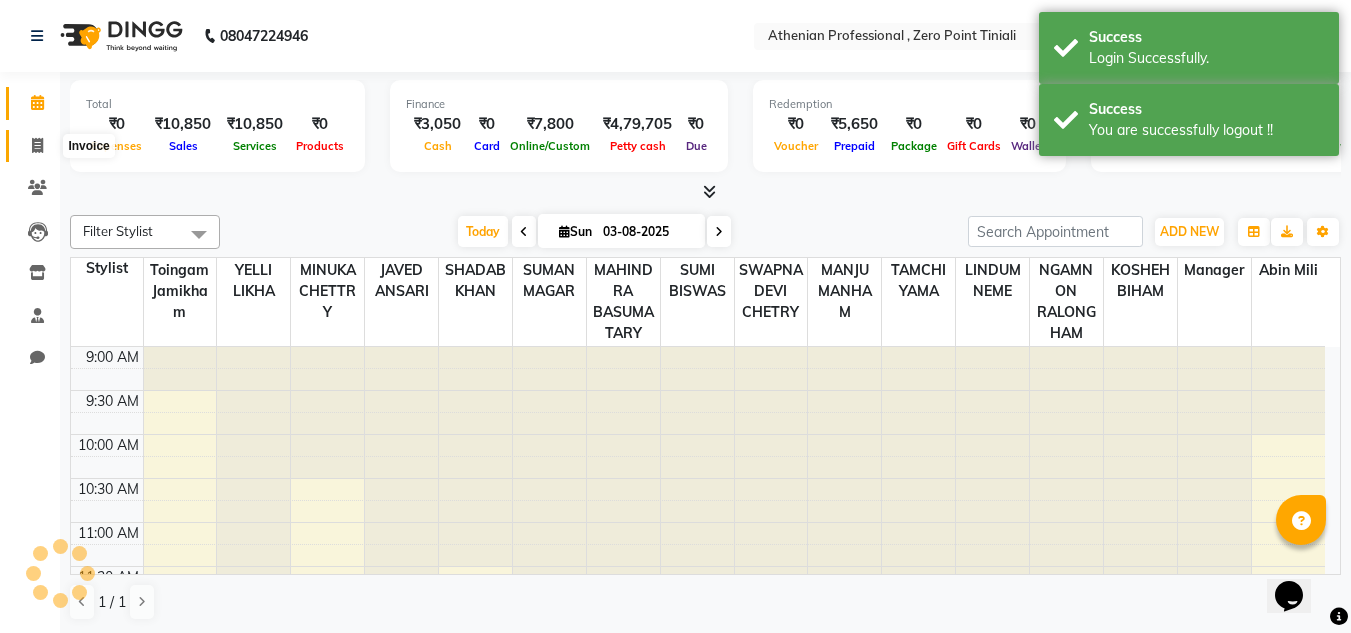 select on "service" 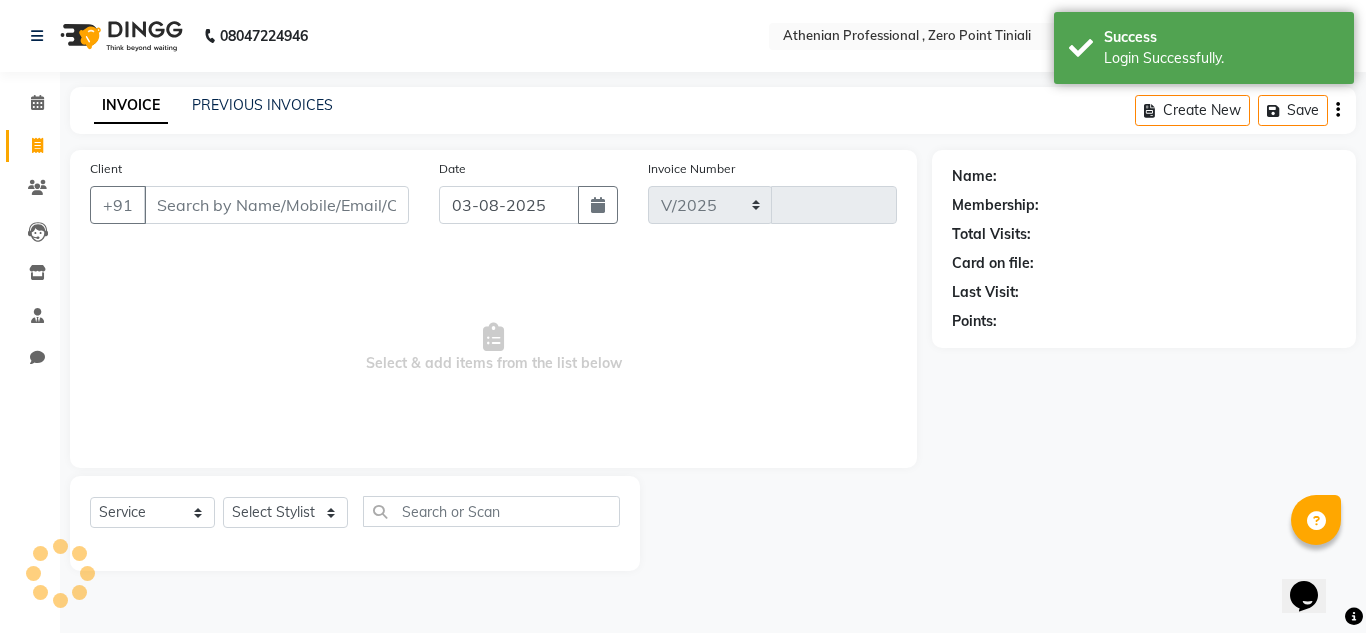 select on "8300" 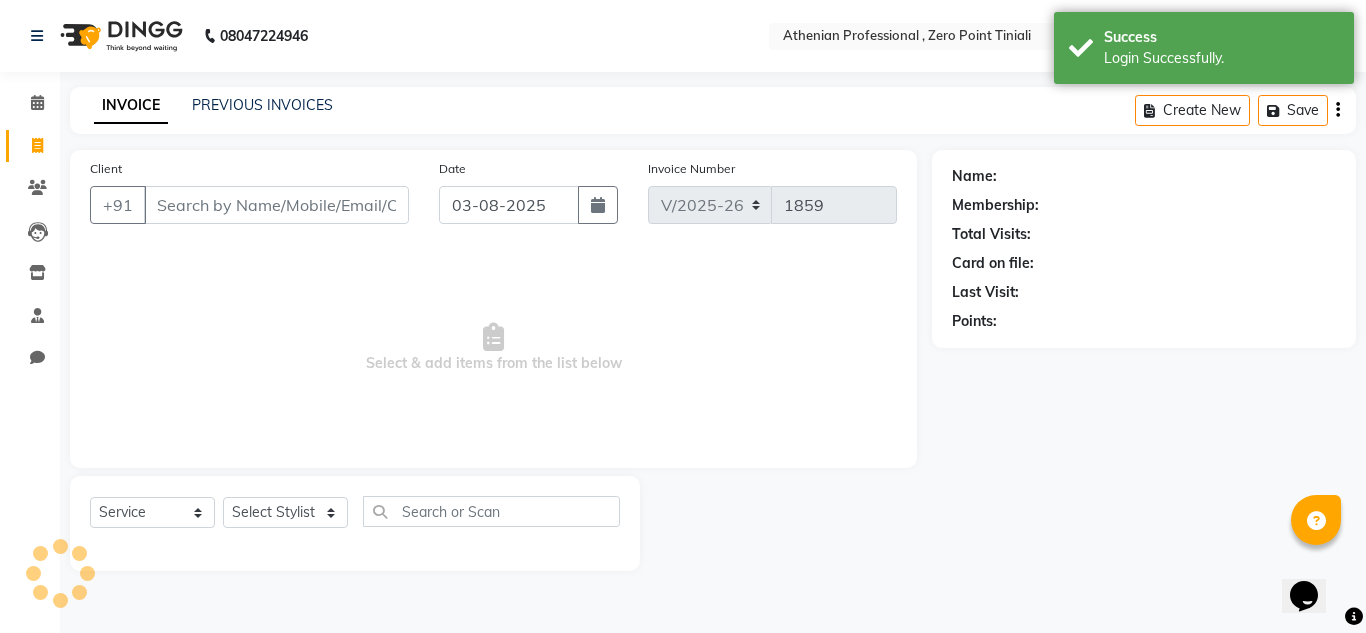 click on "Client" at bounding box center [276, 205] 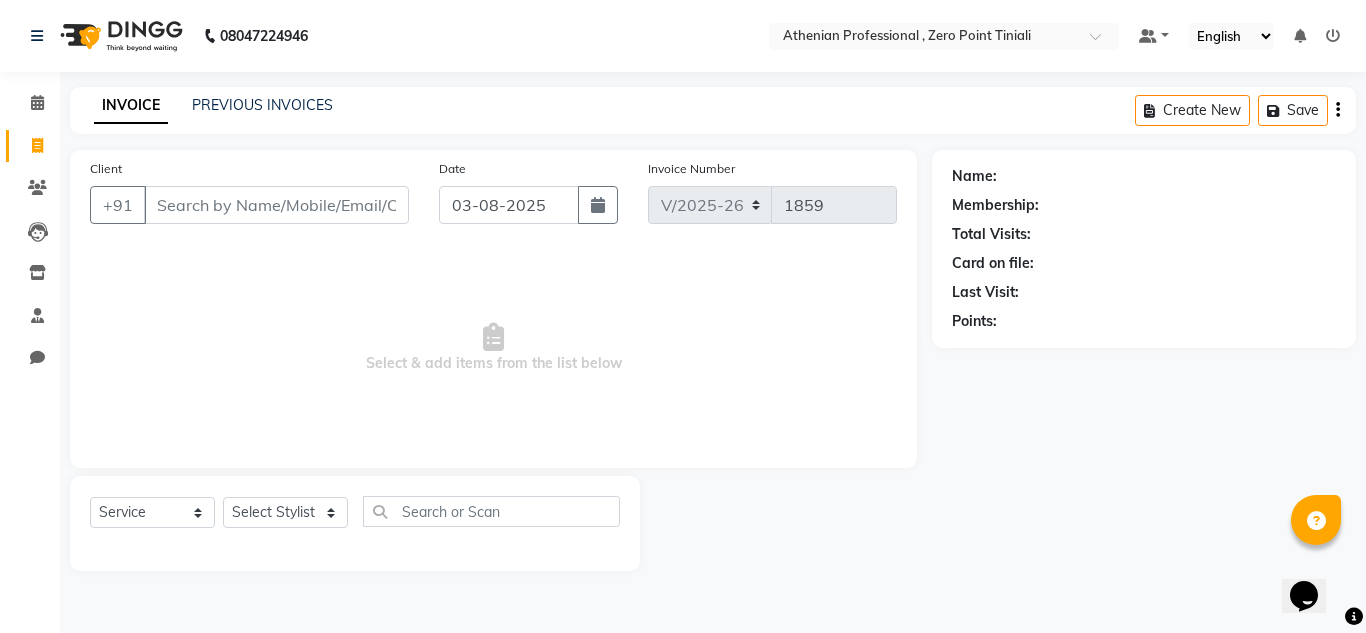 click on "Client" at bounding box center (276, 205) 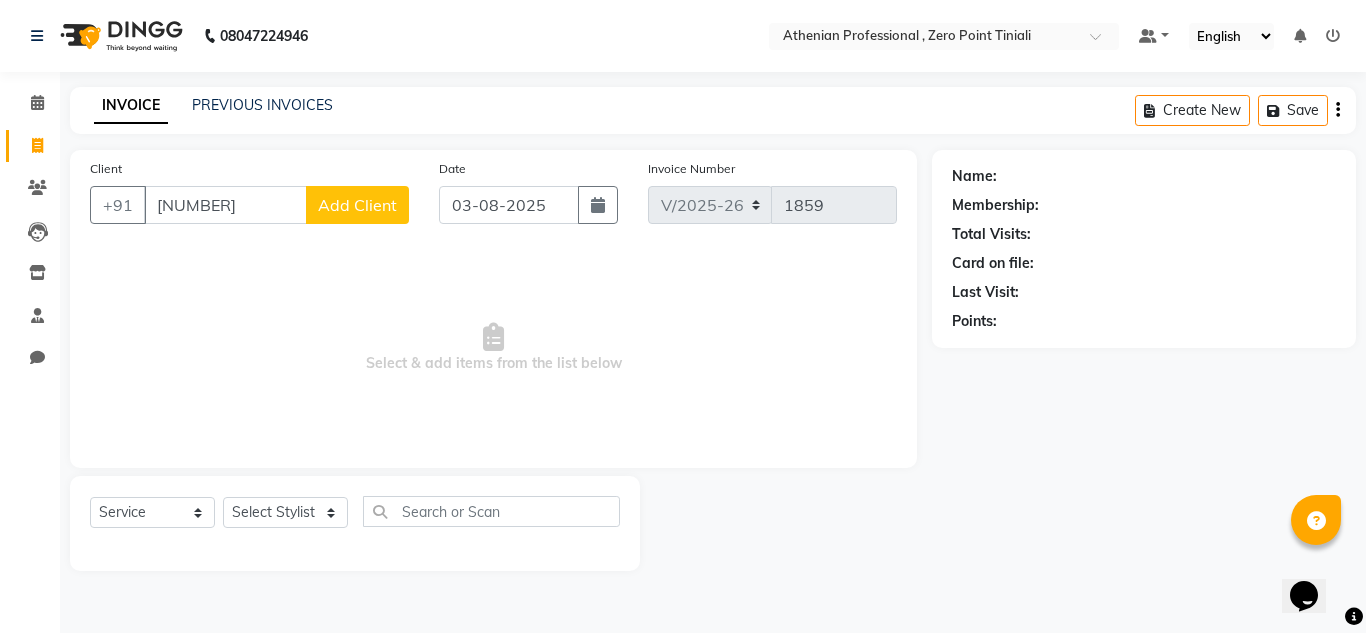 type on "[NUMBER]" 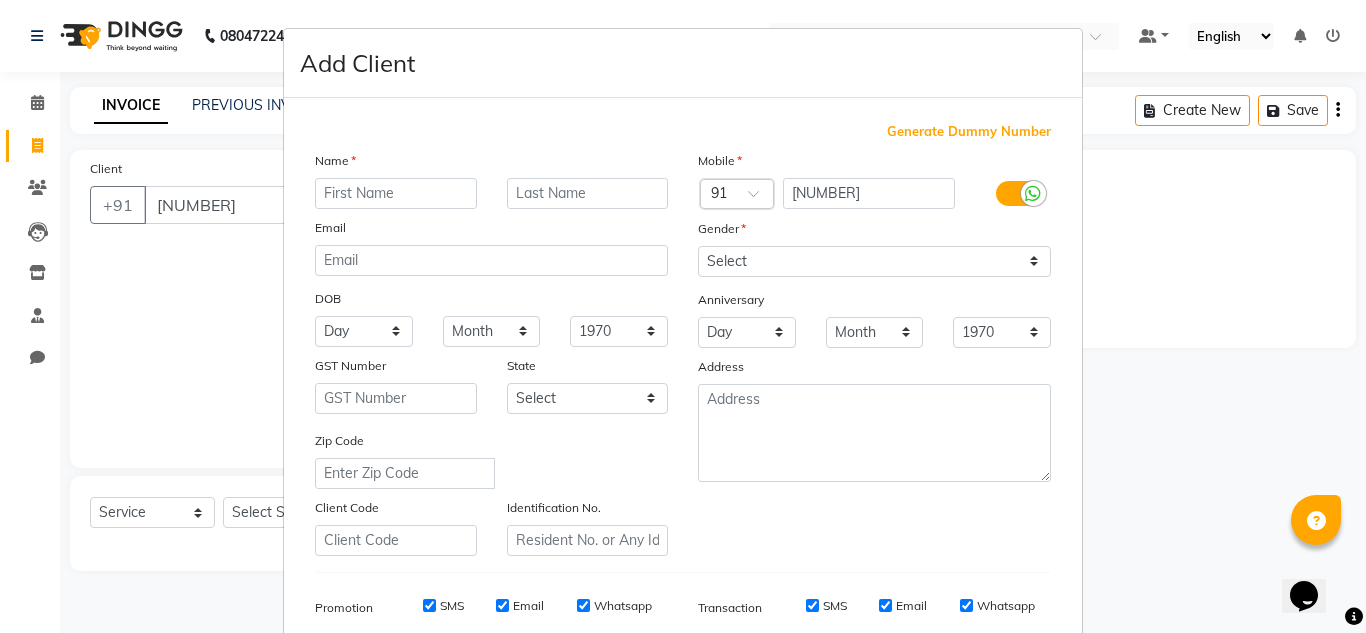 click at bounding box center [396, 193] 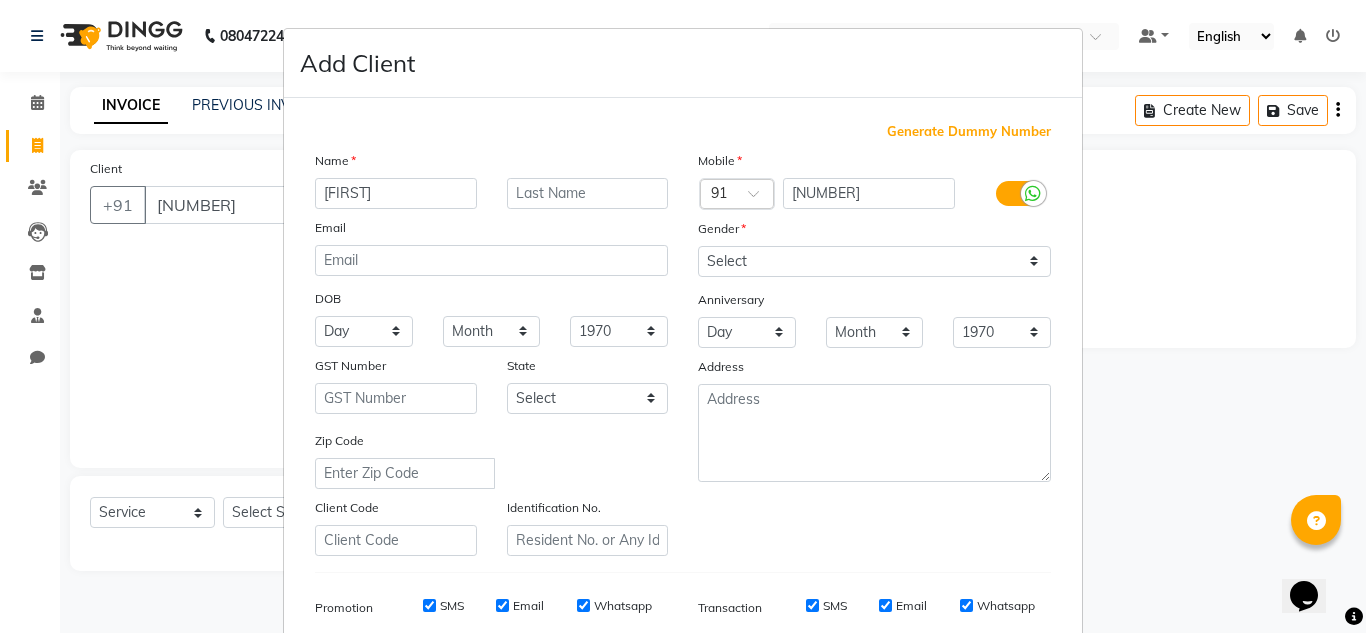 type on "[FIRST]" 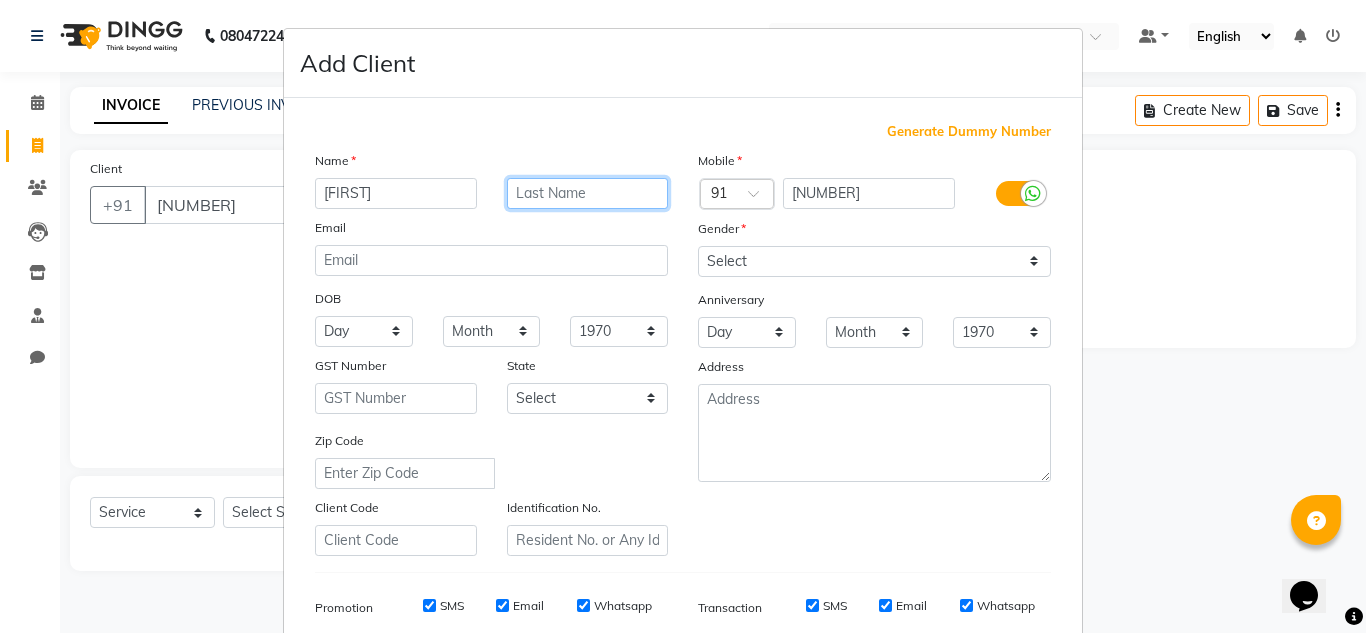 click at bounding box center (588, 193) 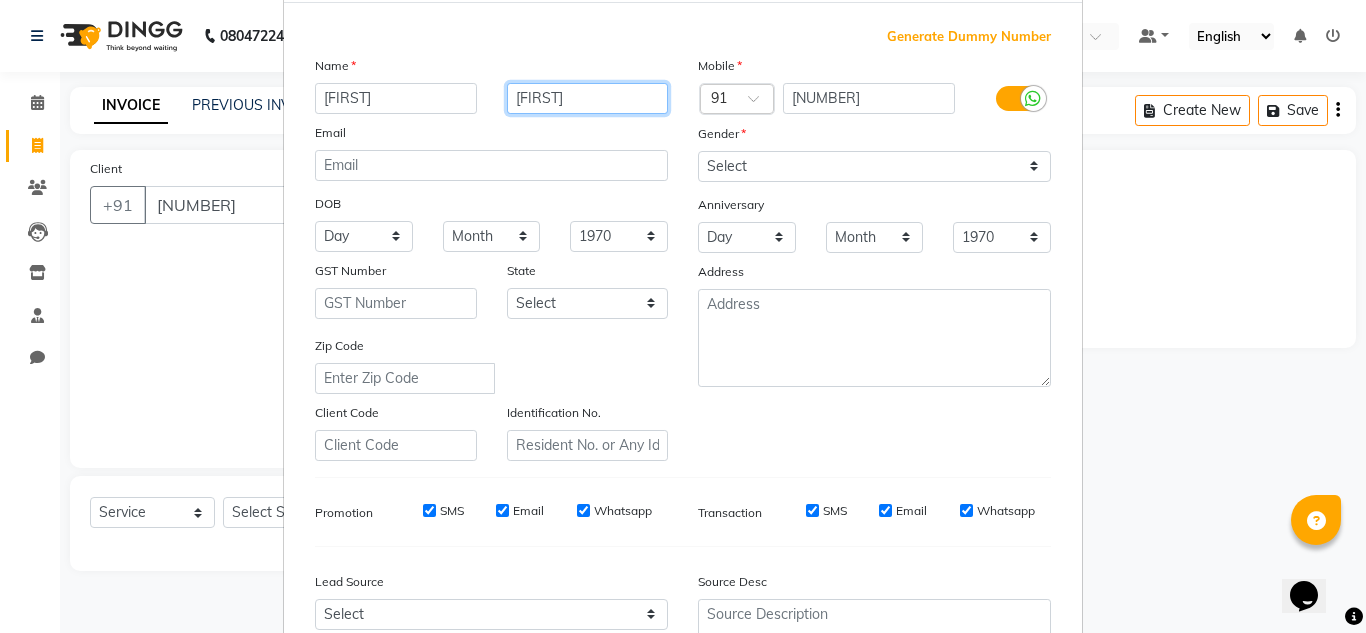 scroll, scrollTop: 96, scrollLeft: 0, axis: vertical 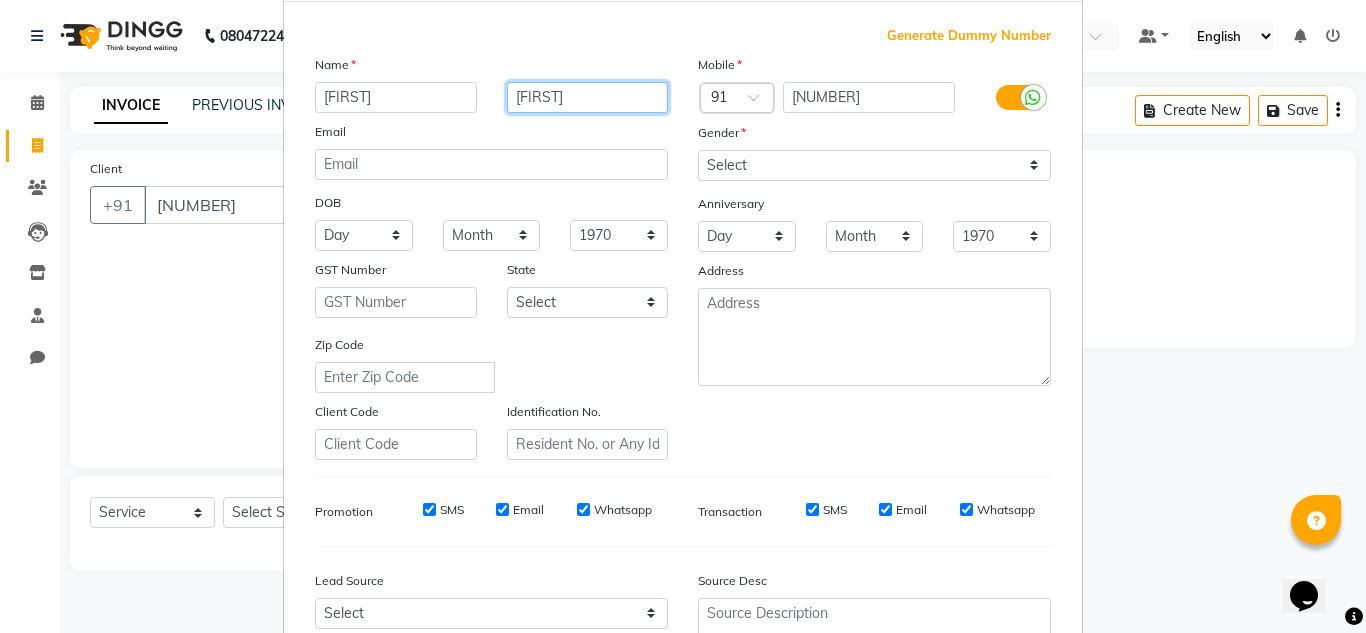 type on "[FIRST]" 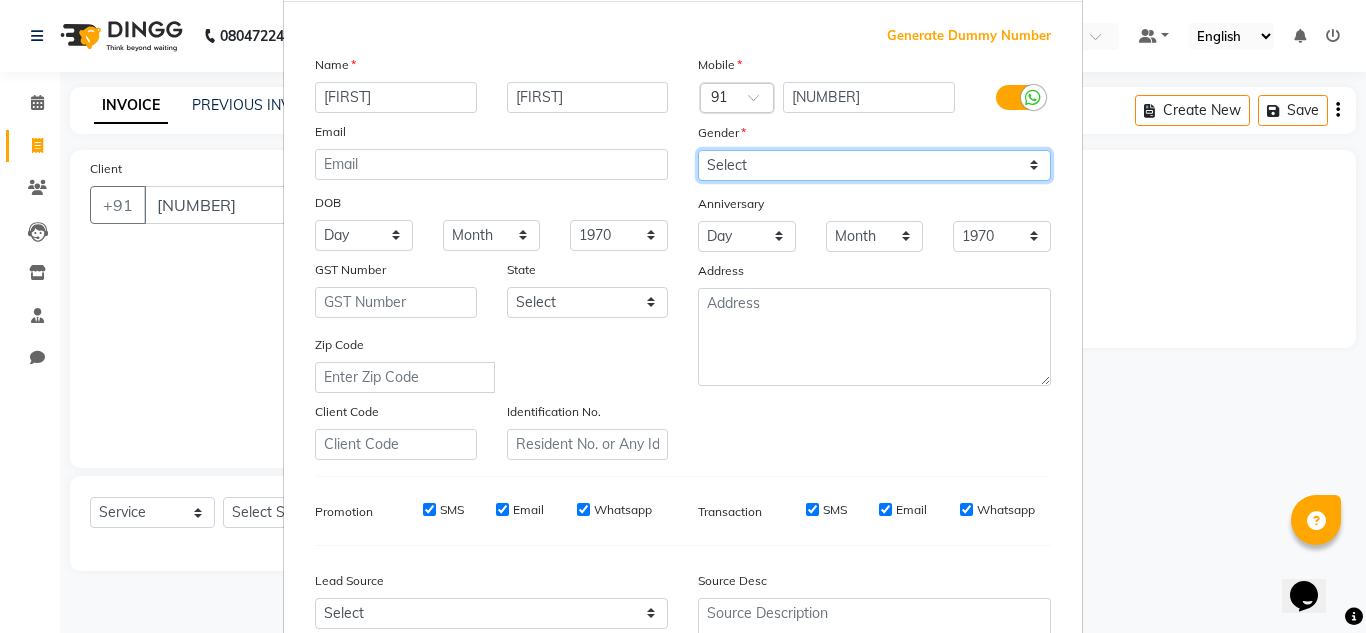 click on "Select Male Female Other Prefer Not To Say" at bounding box center [874, 165] 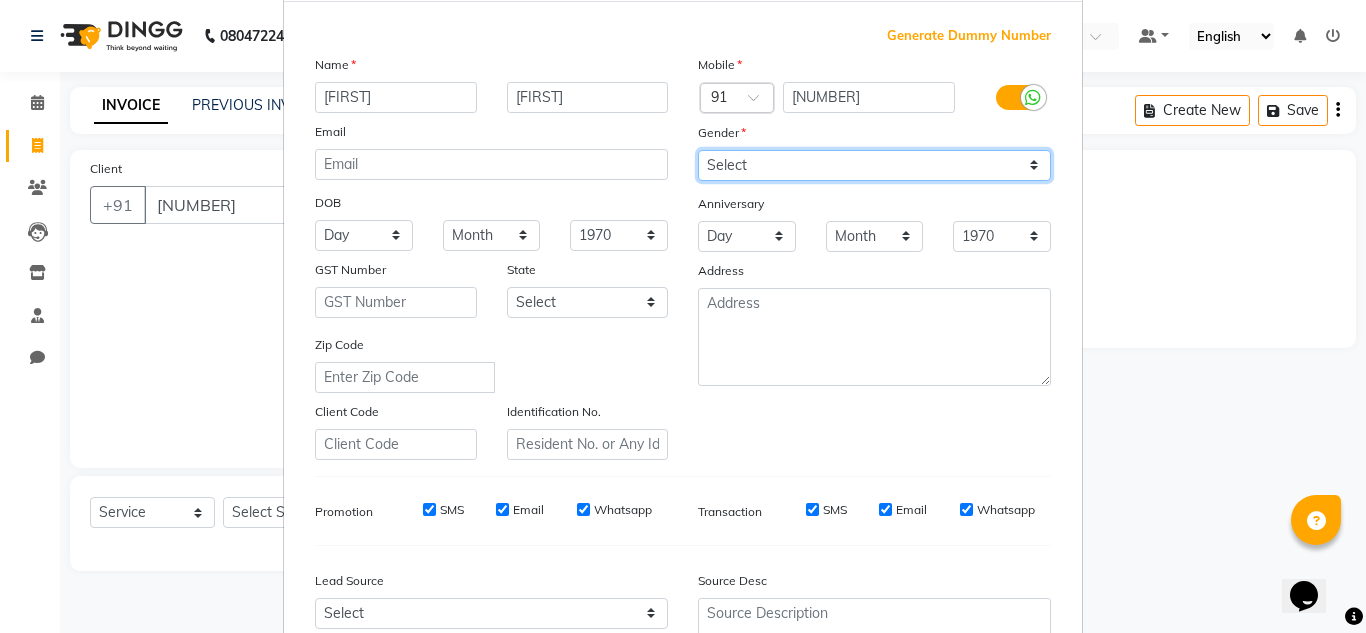 select on "female" 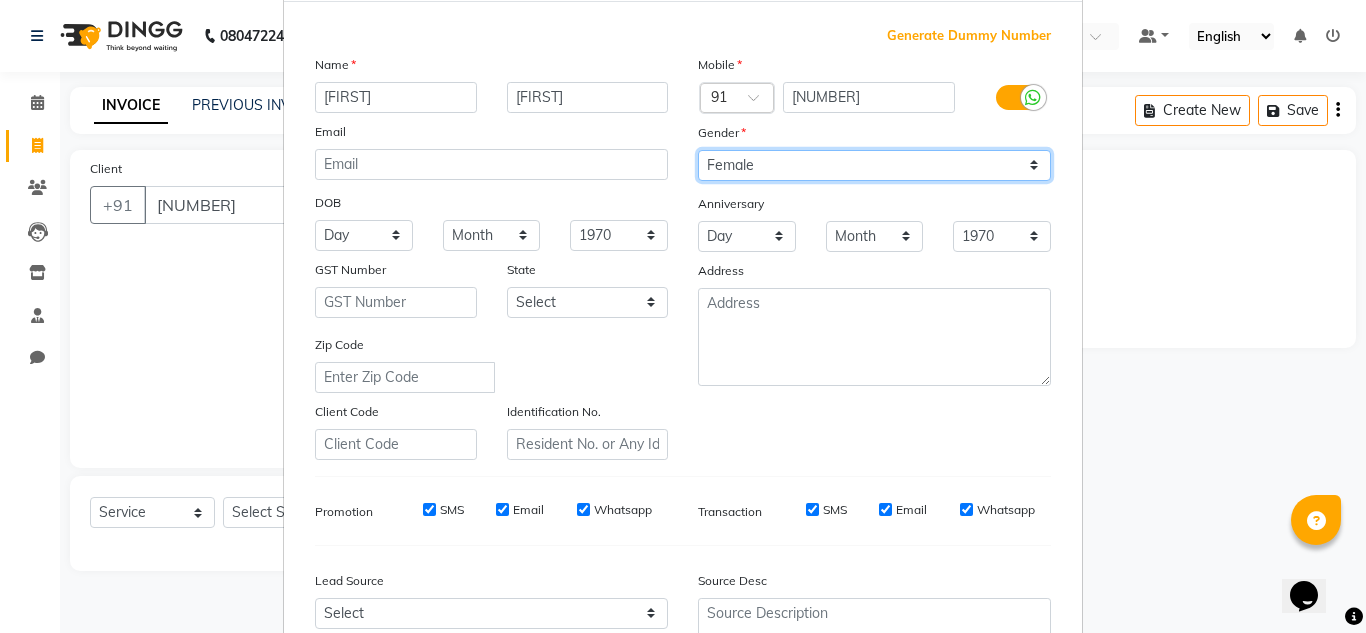 click on "Select Male Female Other Prefer Not To Say" at bounding box center [874, 165] 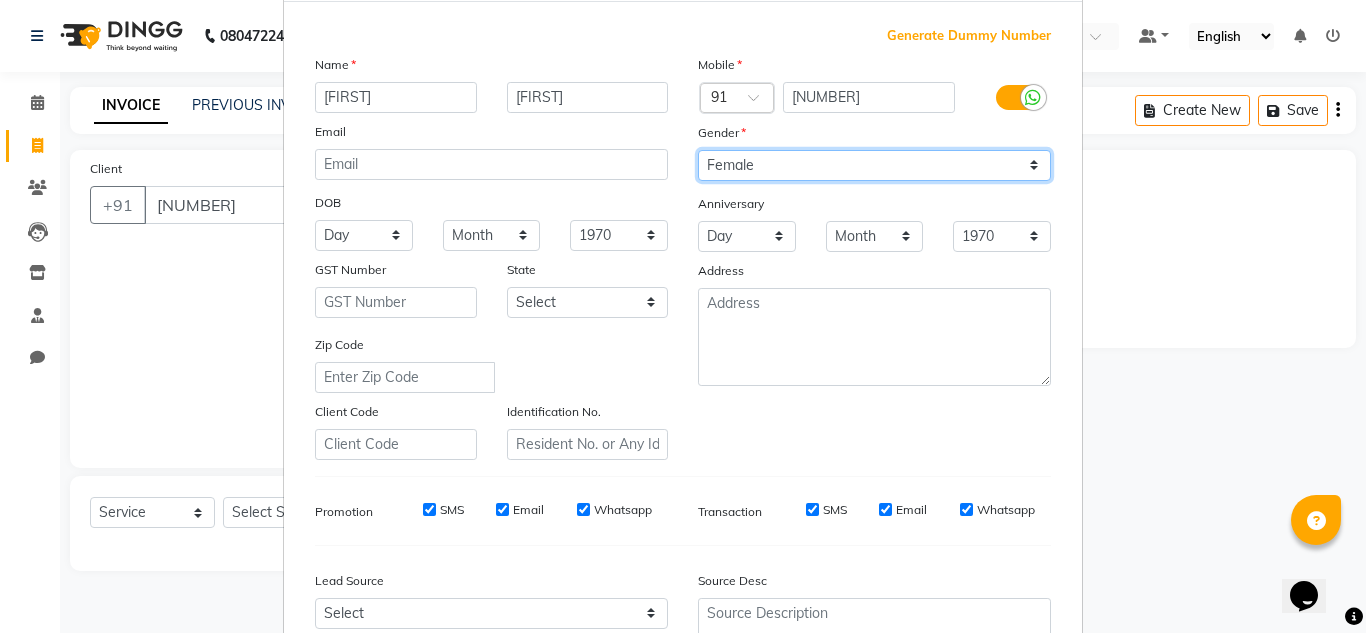 scroll, scrollTop: 290, scrollLeft: 0, axis: vertical 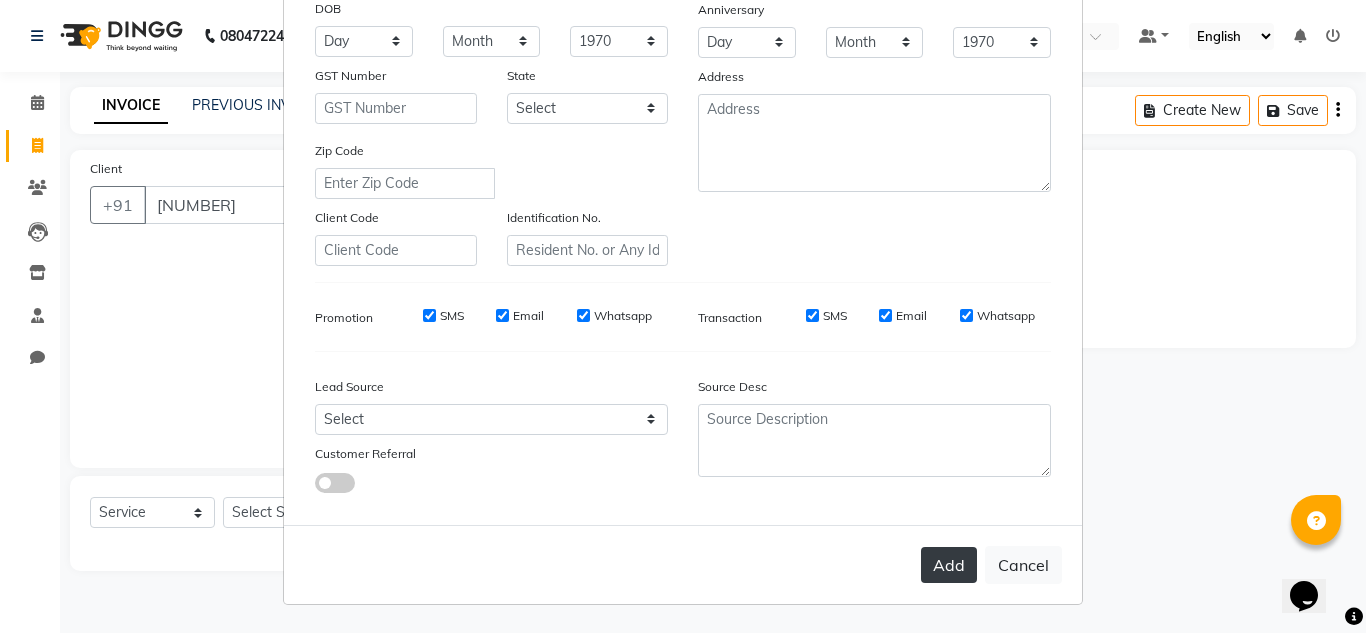 click on "Add" at bounding box center (949, 565) 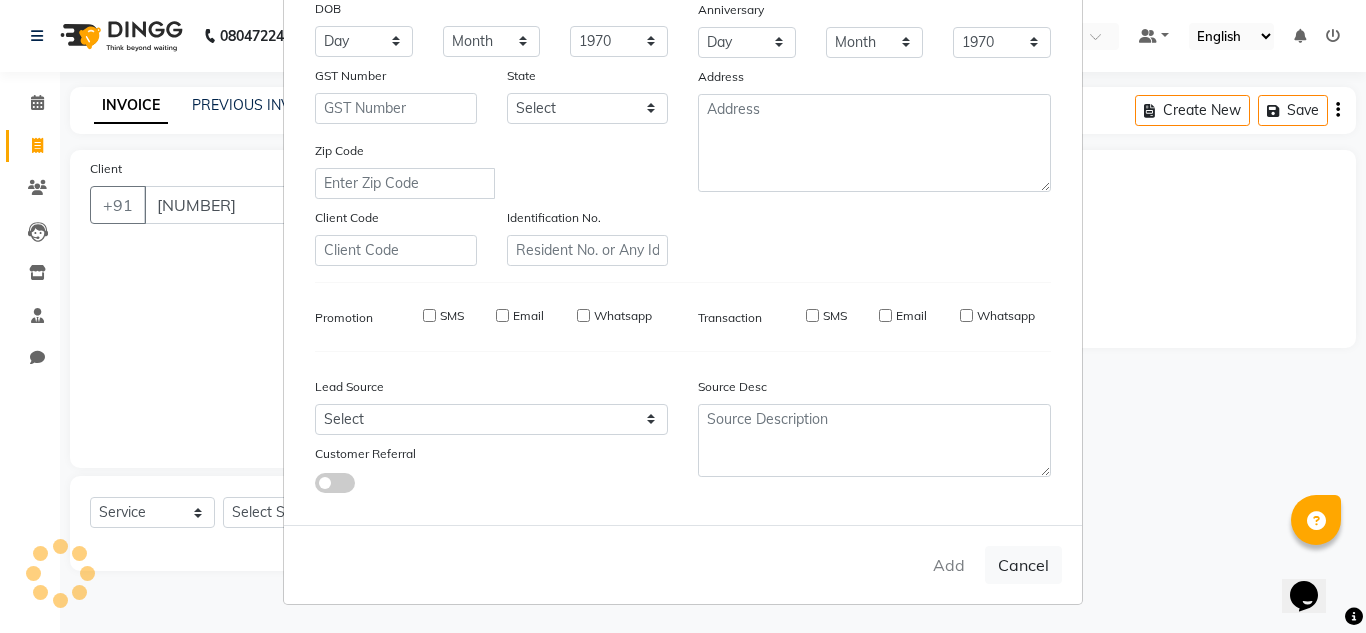 type 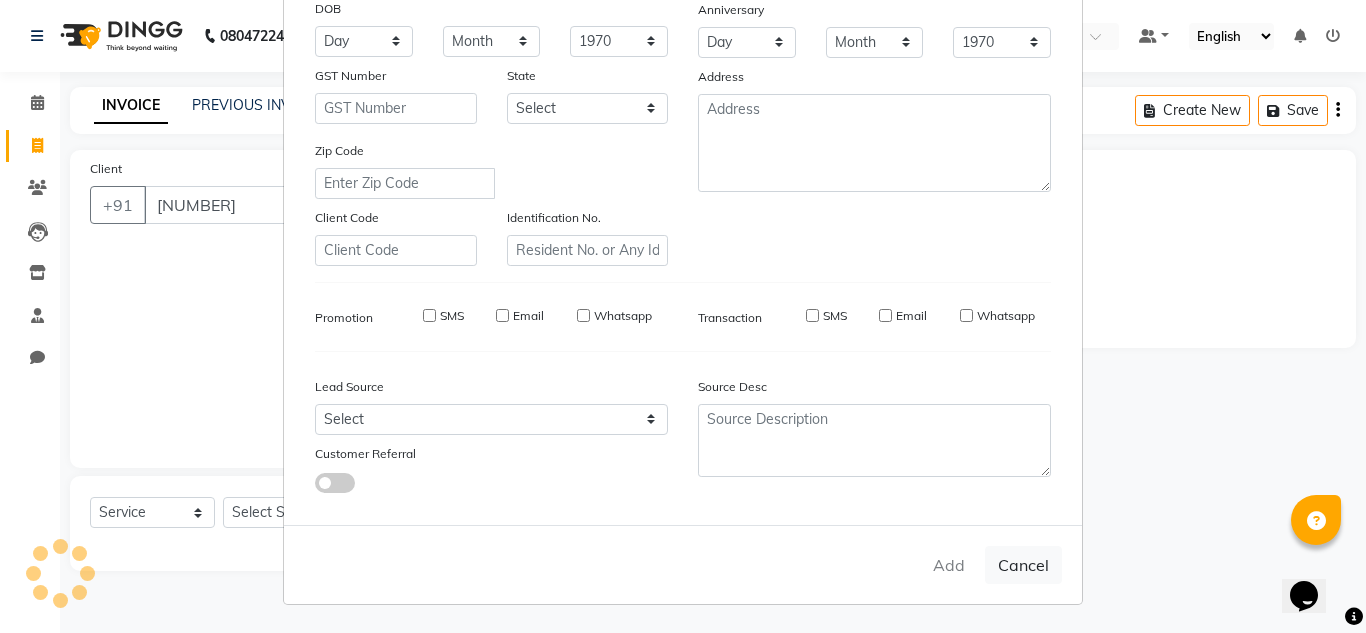 type 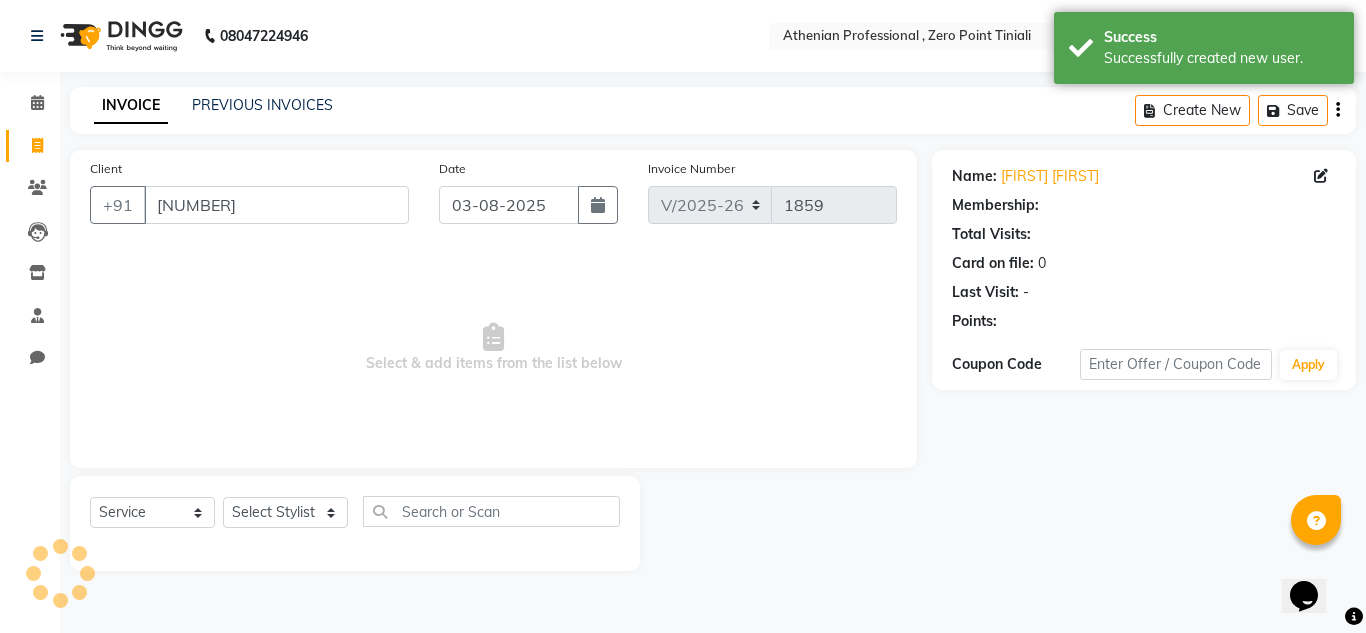 select on "1: Object" 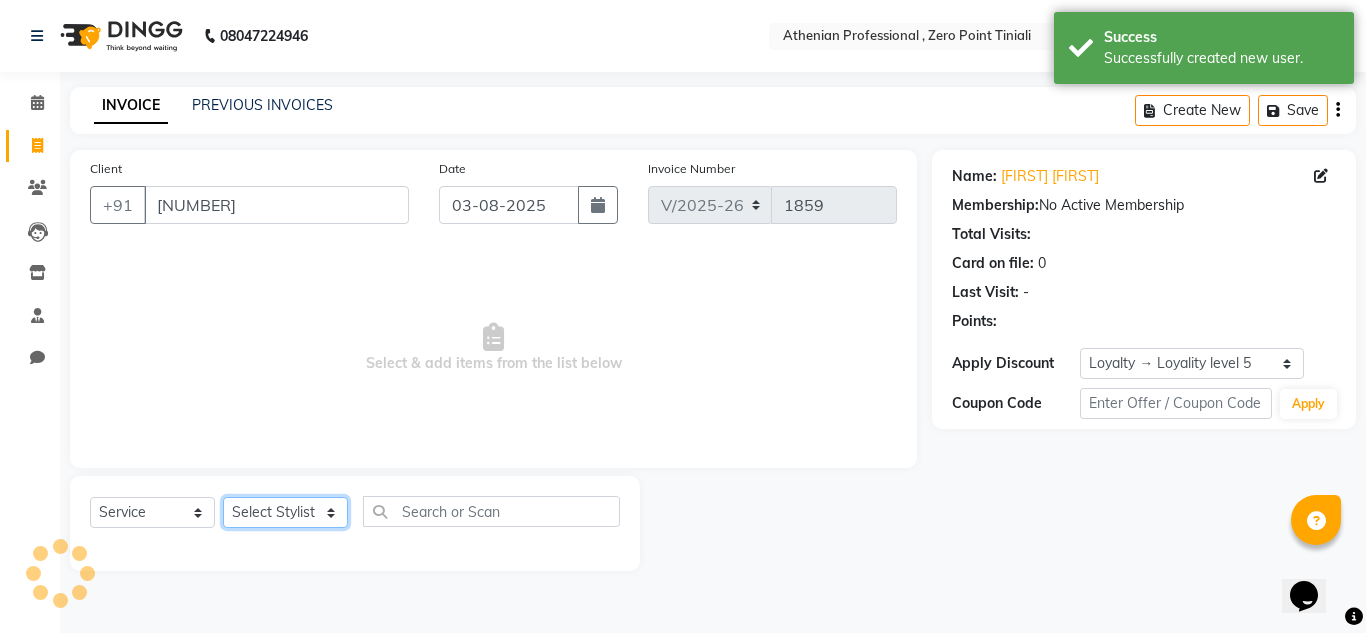 click on "Select Stylist Abin Mili Admin JAVED ANSARI KOSHEH BIHAM LINDUM NEME MAHINDRA BASUMATARY Manager MANJU MANHAM MINUKA CHETTRY NGAMNON RALONGHAM SHADAB KHAN SUMAN MAGAR SUMI BISWAS  SWAPNA DEVI CHETRY TAMCHI YAMA Toingam Jamikham YELLI LIKHA" 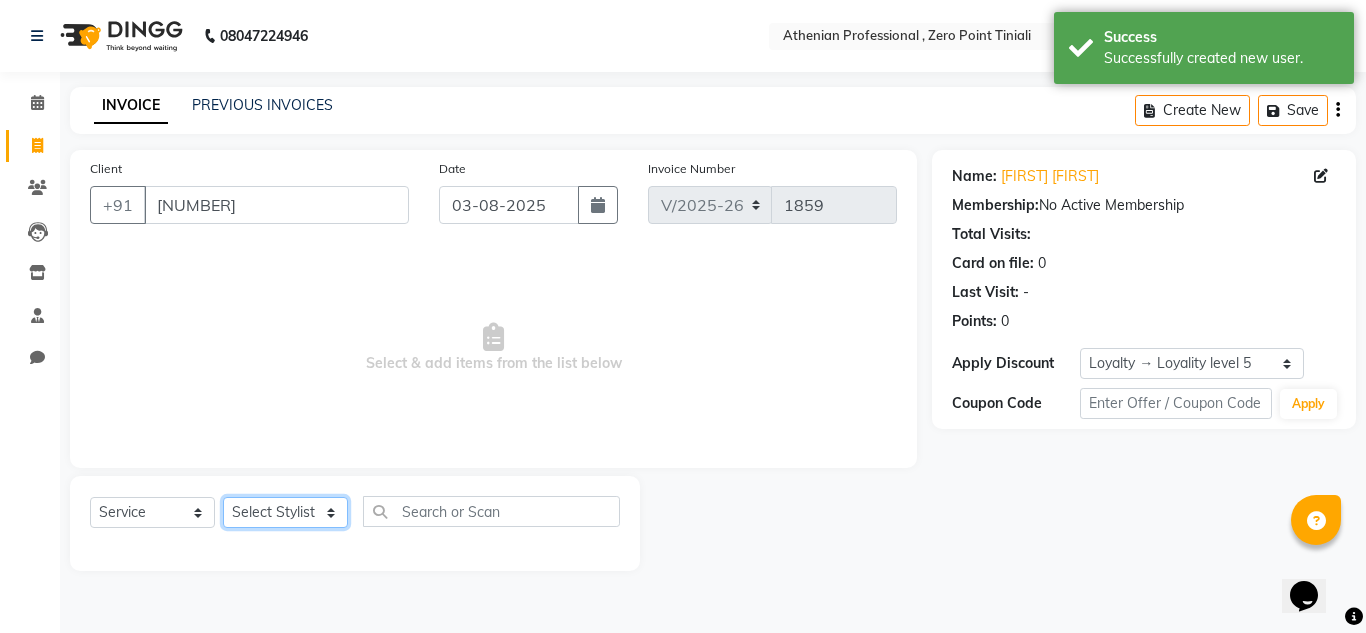 select on "80199" 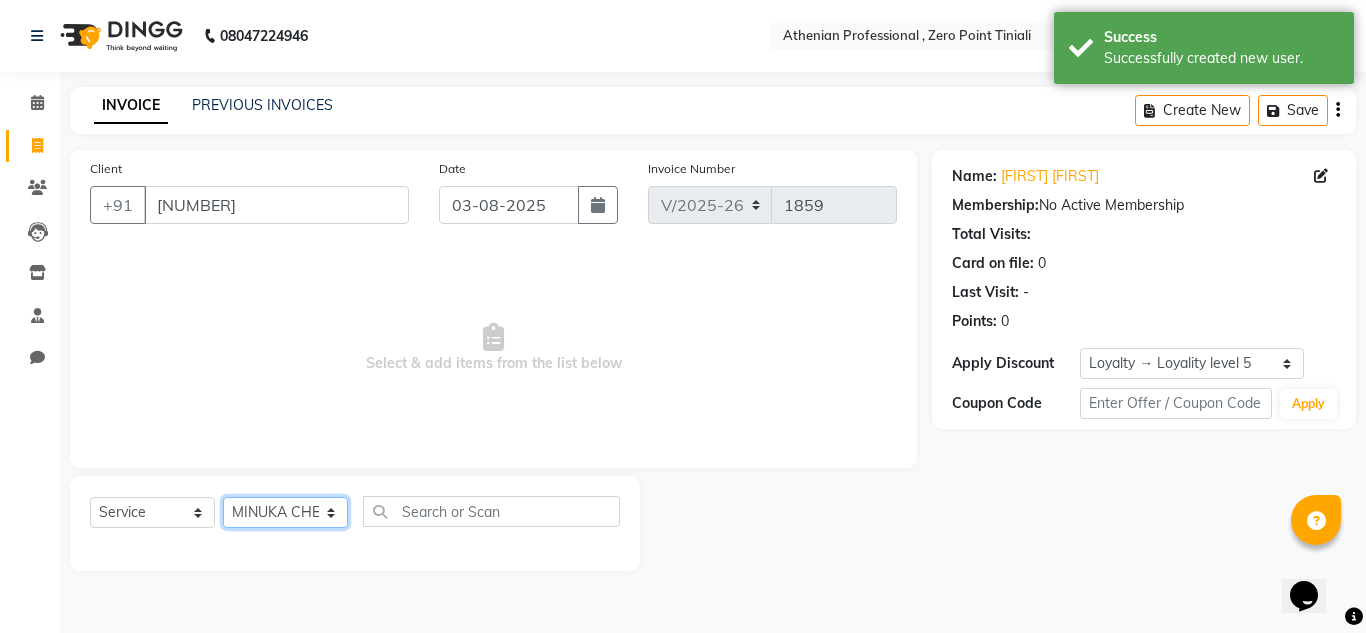 click on "Select Stylist Abin Mili Admin JAVED ANSARI KOSHEH BIHAM LINDUM NEME MAHINDRA BASUMATARY Manager MANJU MANHAM MINUKA CHETTRY NGAMNON RALONGHAM SHADAB KHAN SUMAN MAGAR SUMI BISWAS  SWAPNA DEVI CHETRY TAMCHI YAMA Toingam Jamikham YELLI LIKHA" 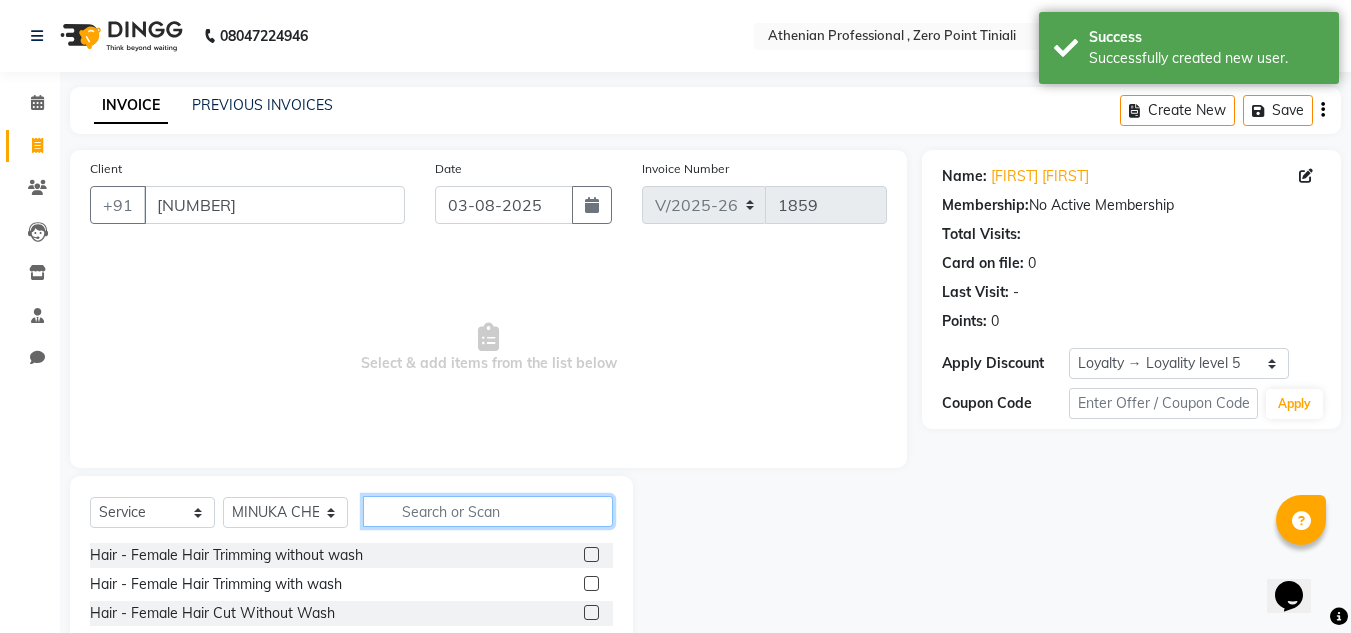 click 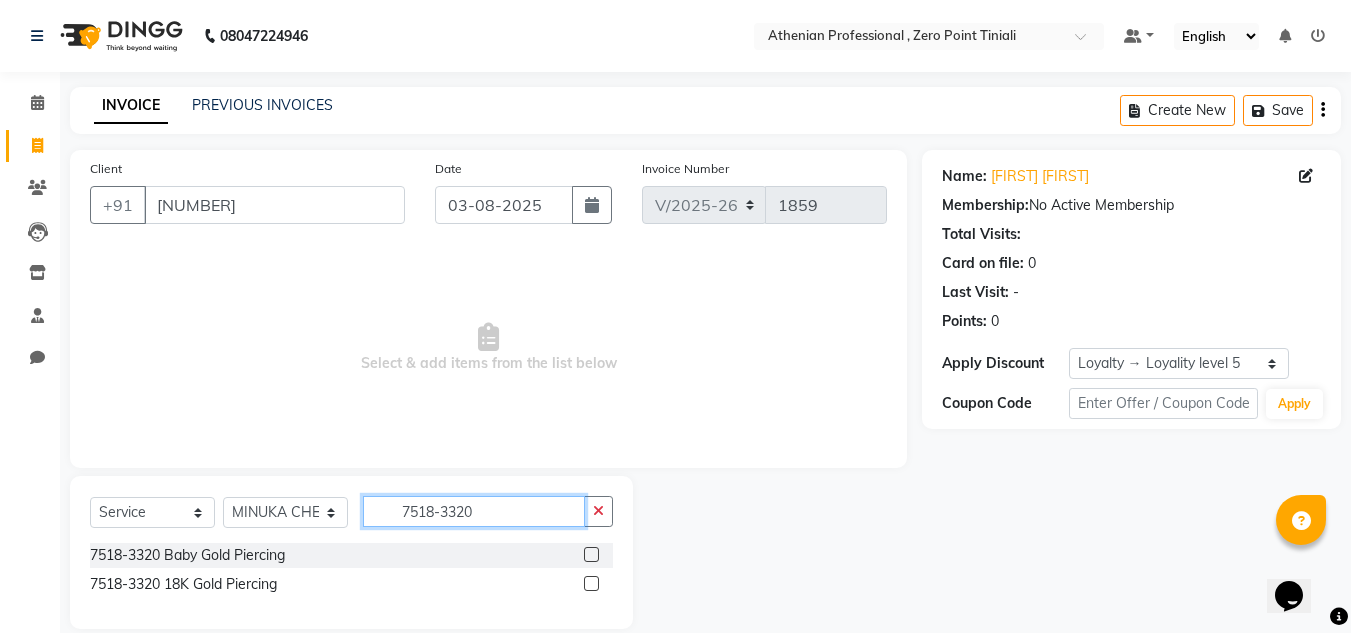 type on "7518-3320" 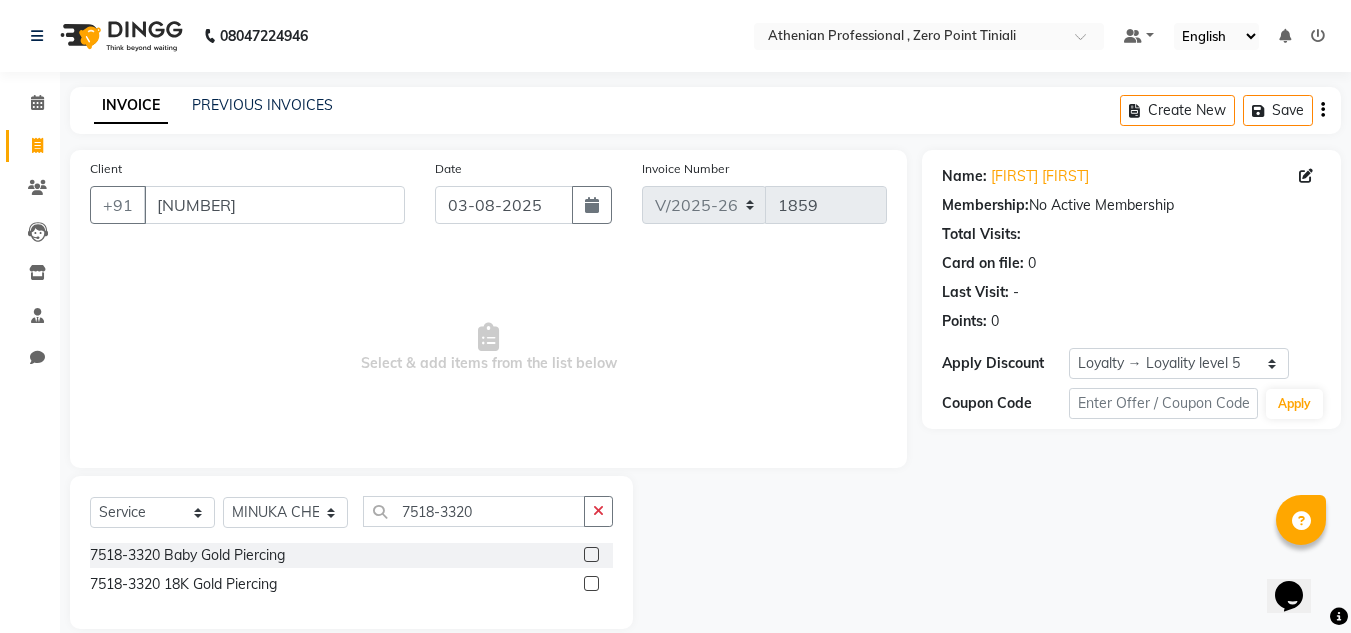 click 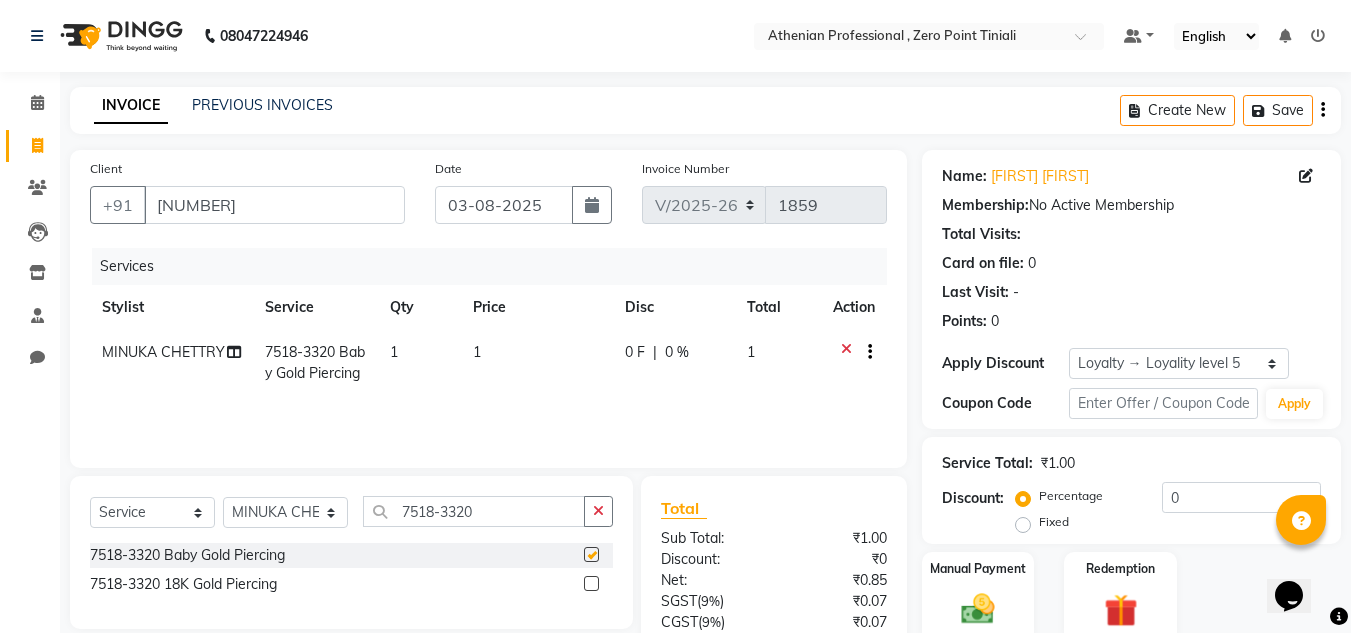 checkbox on "false" 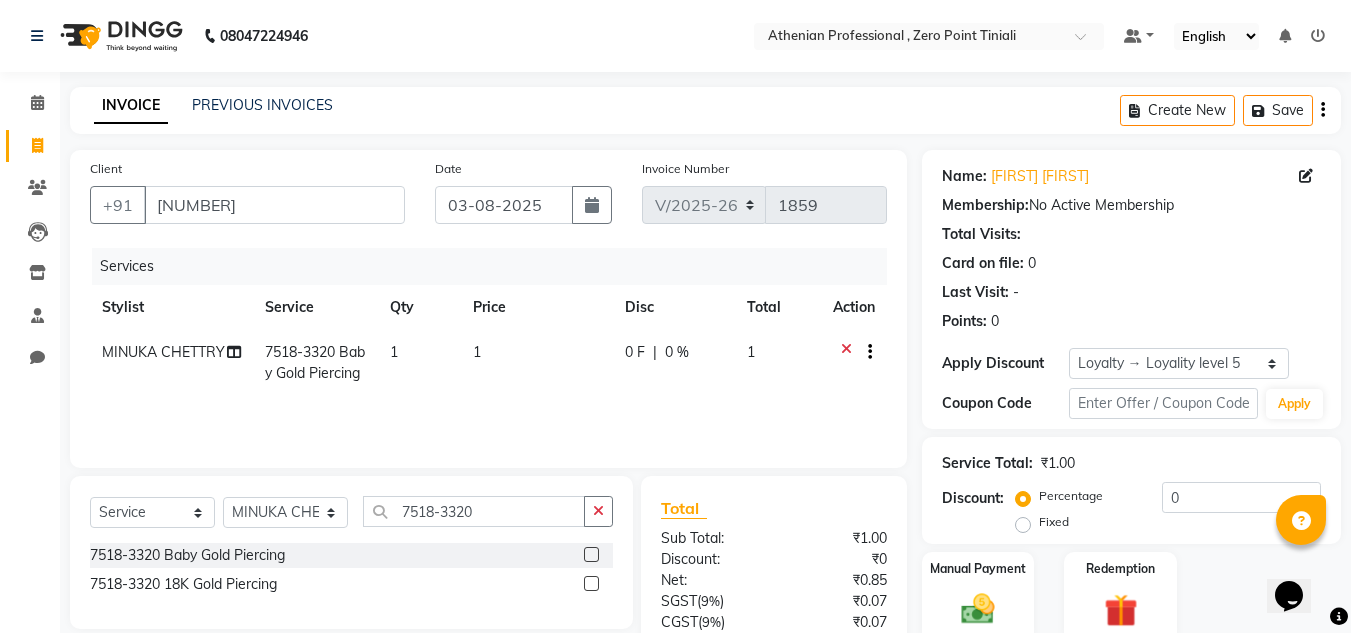 click 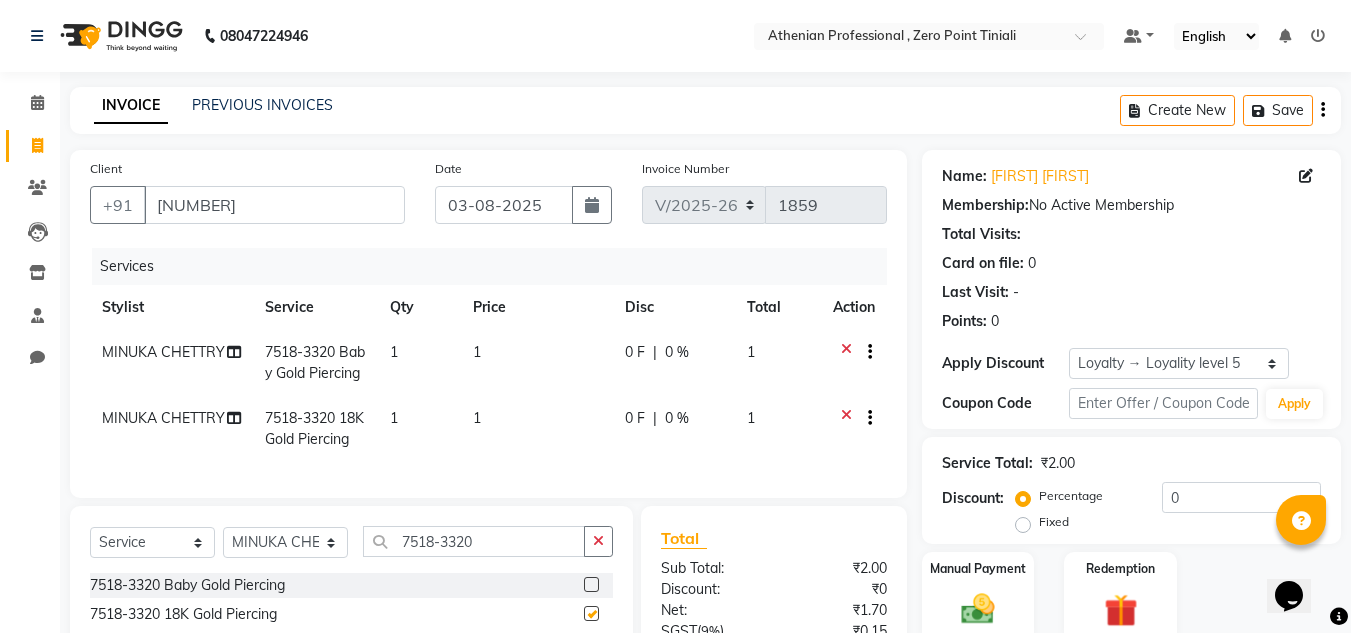 checkbox on "false" 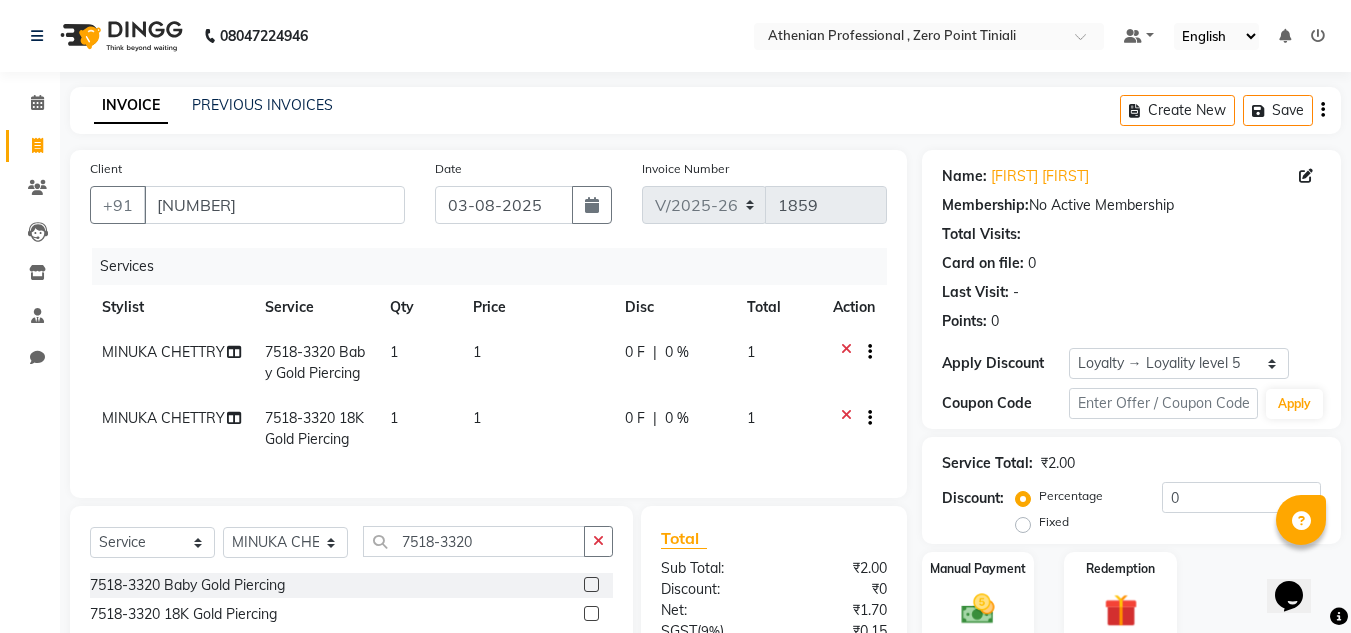 click 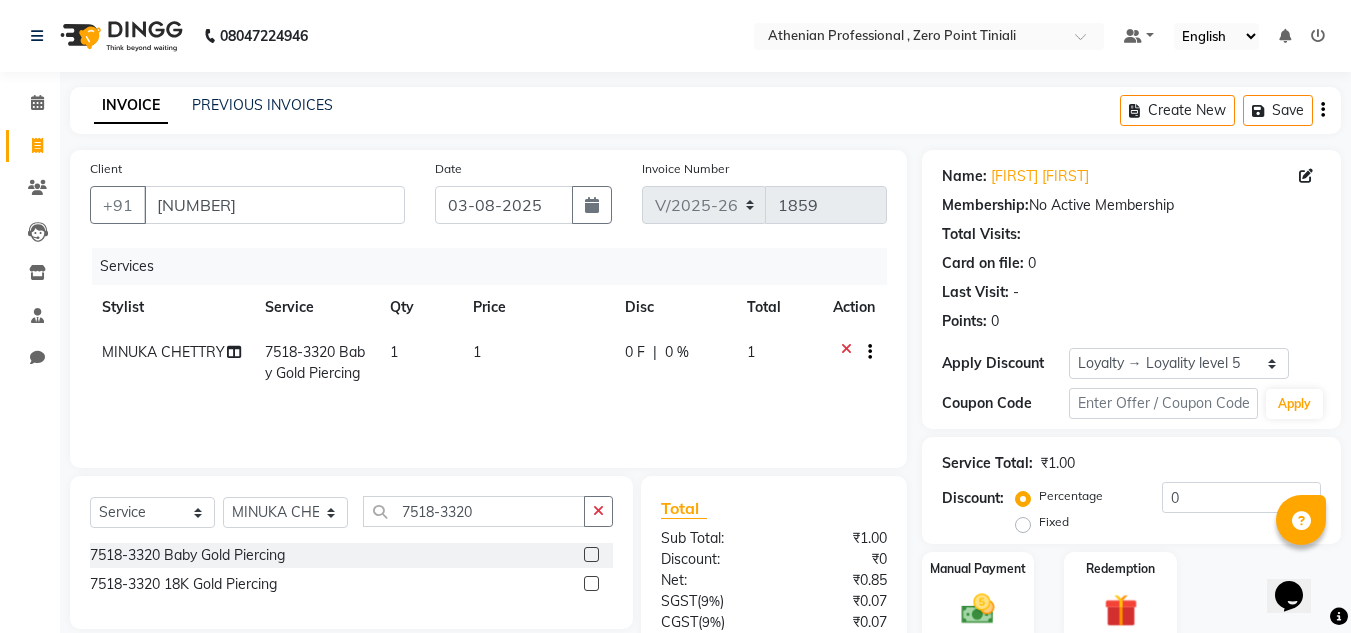click on "1" 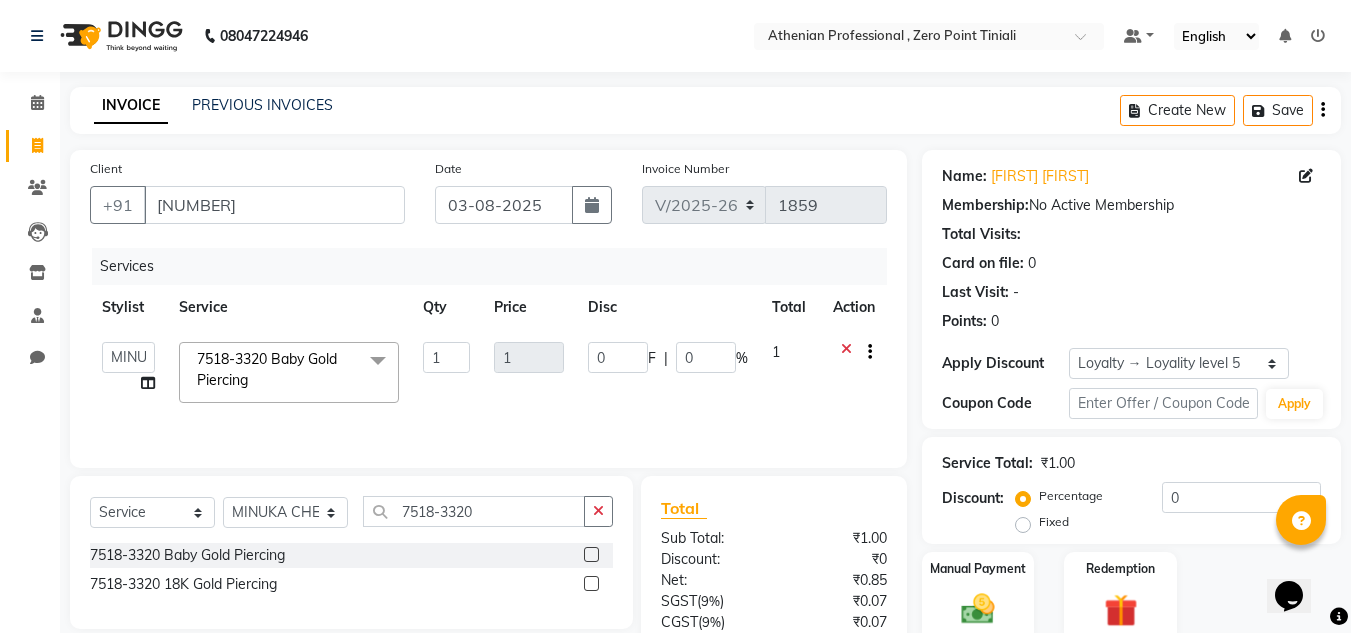 click at bounding box center (1318, 36) 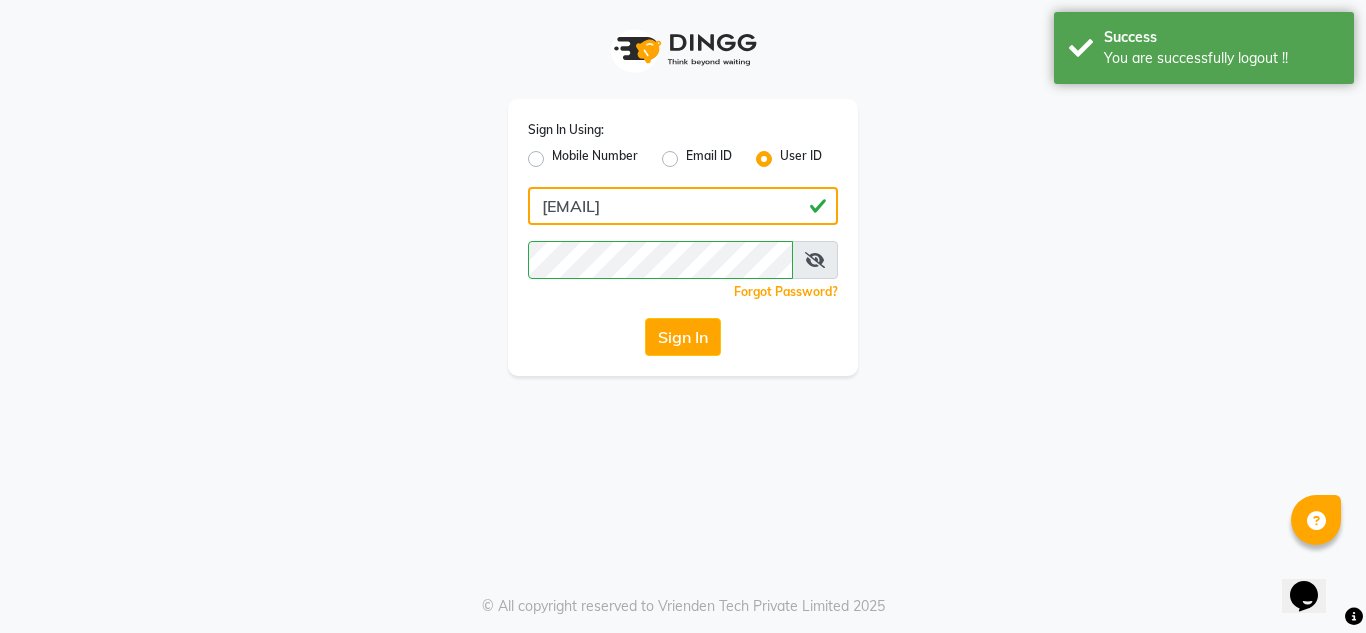 click on "[EMAIL]" 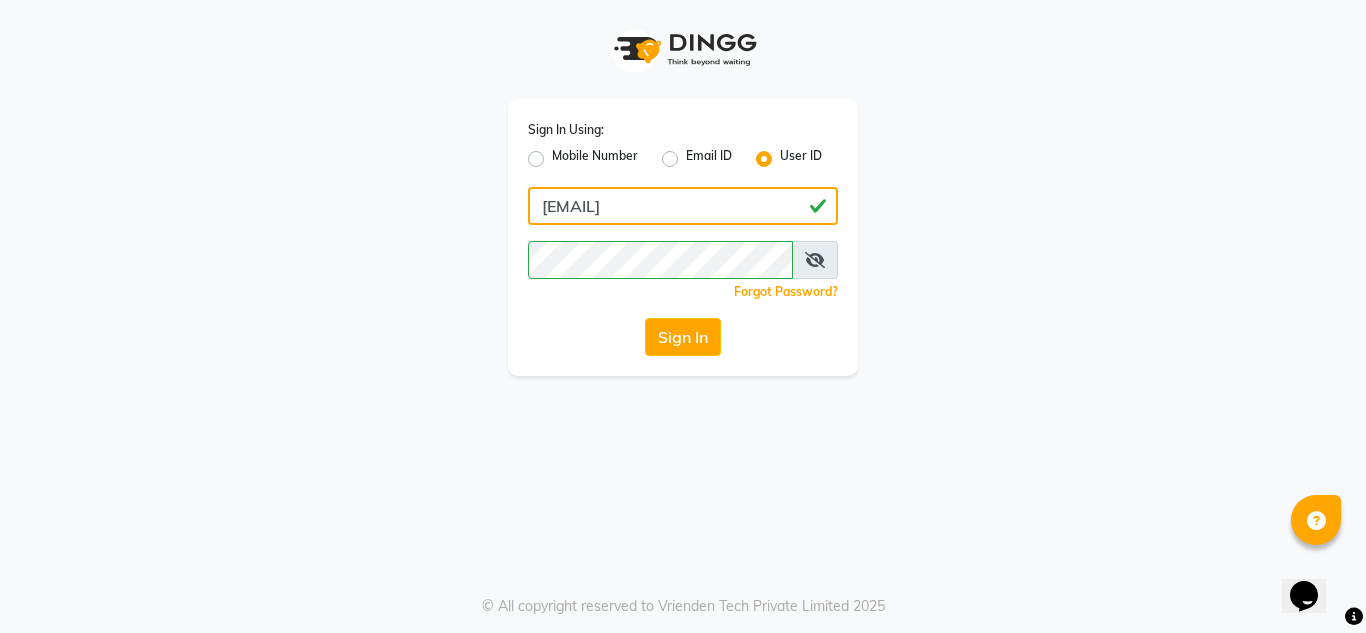 type on "atheniansalon" 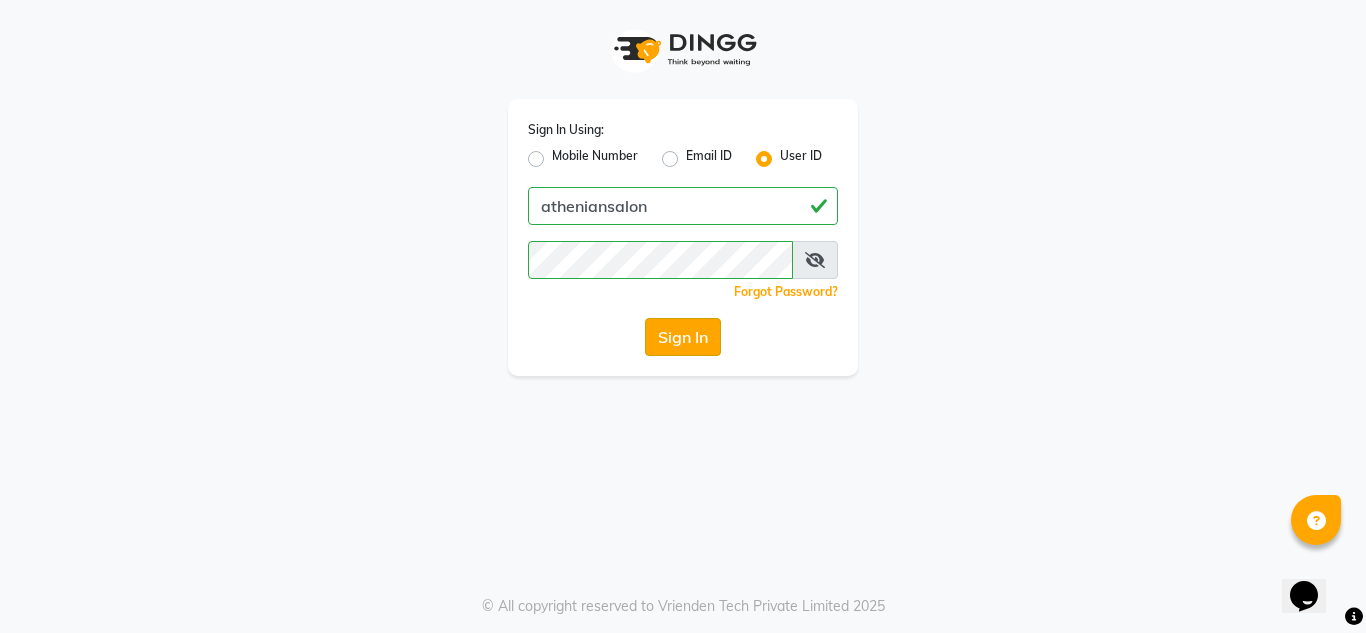 click on "Sign In" 